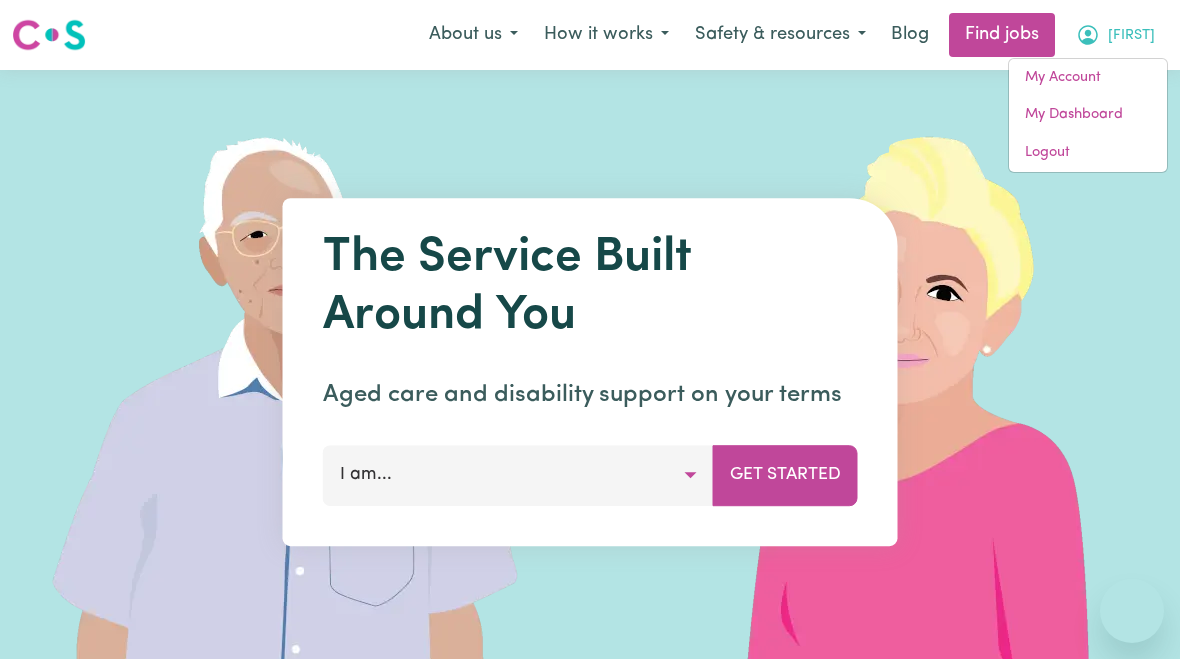 scroll, scrollTop: 0, scrollLeft: 0, axis: both 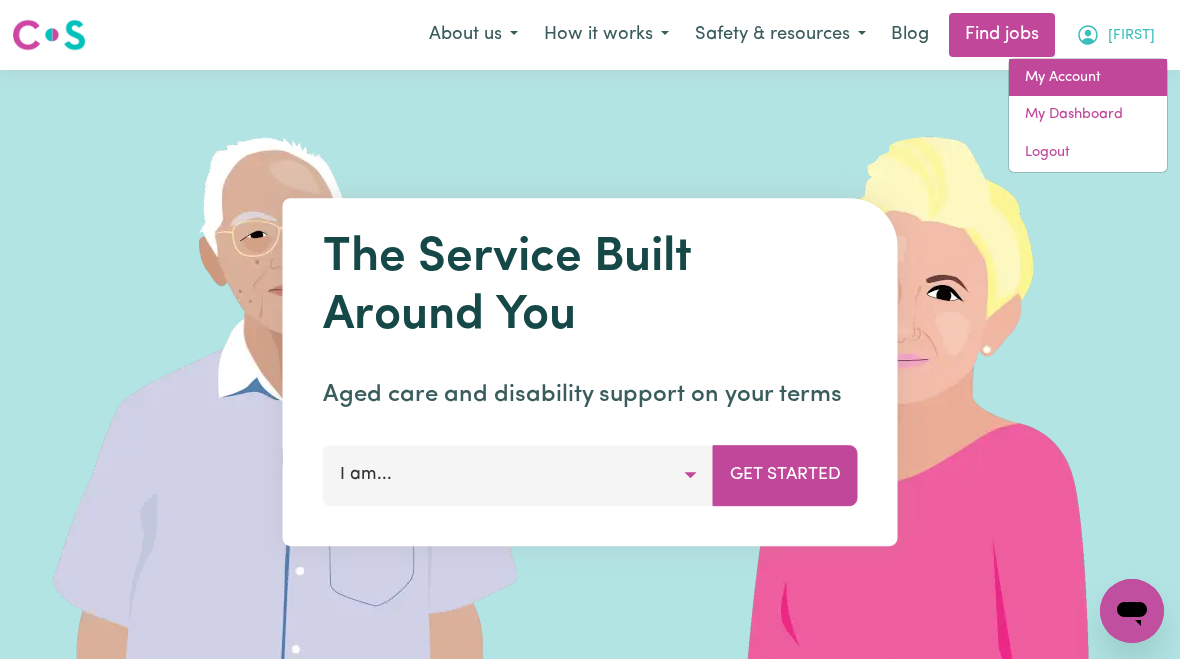 click on "My Account" at bounding box center (1088, 78) 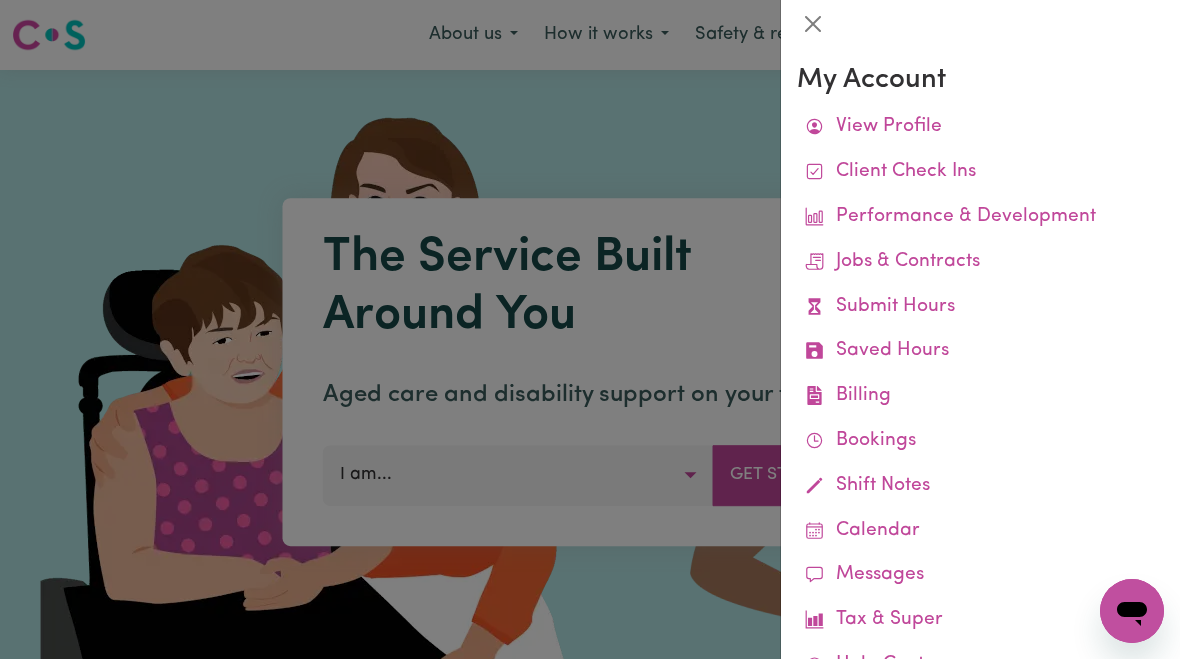 click at bounding box center (590, 329) 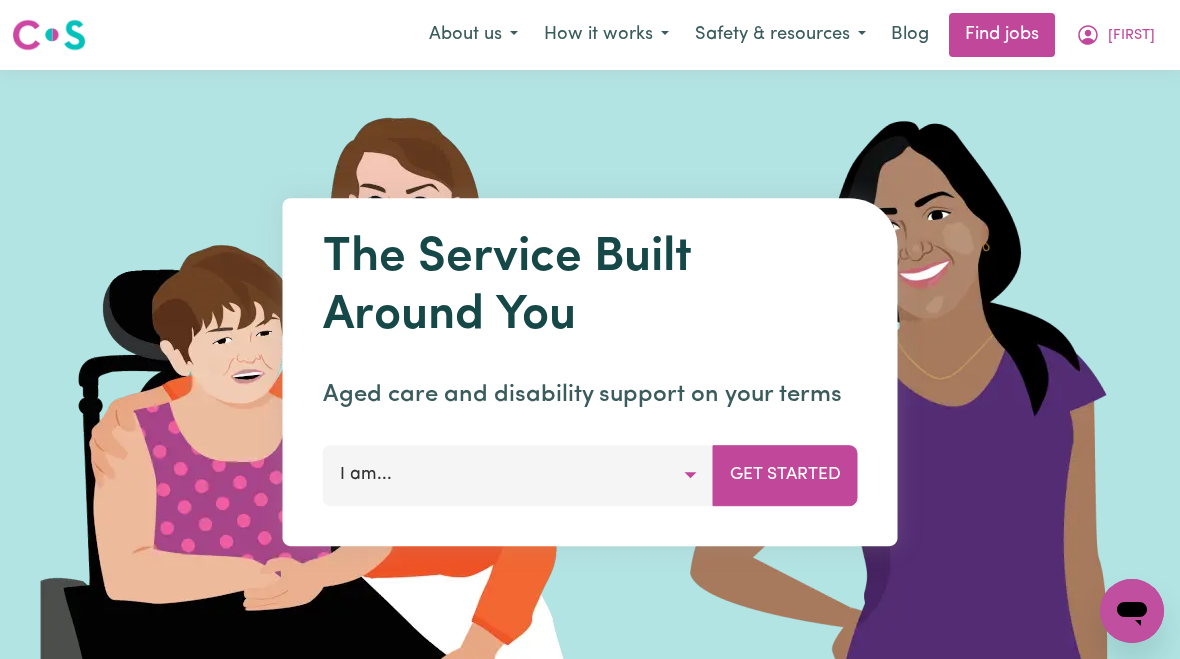 click on "[FIRST]" at bounding box center [1131, 36] 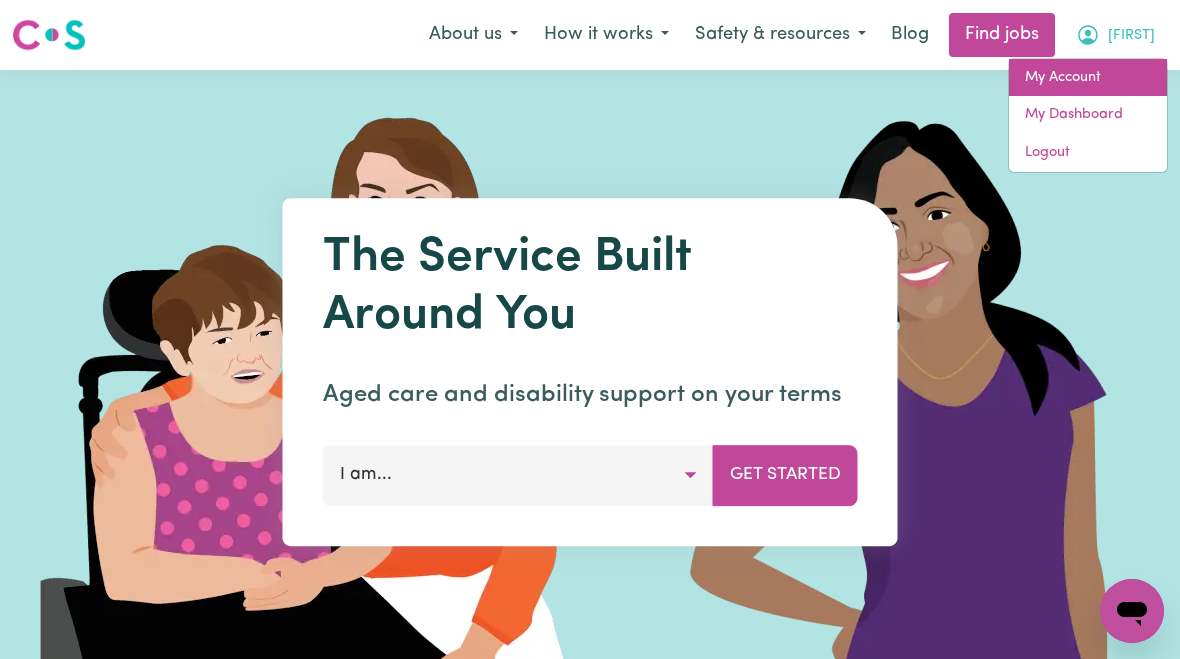 click on "My Account" at bounding box center (1088, 78) 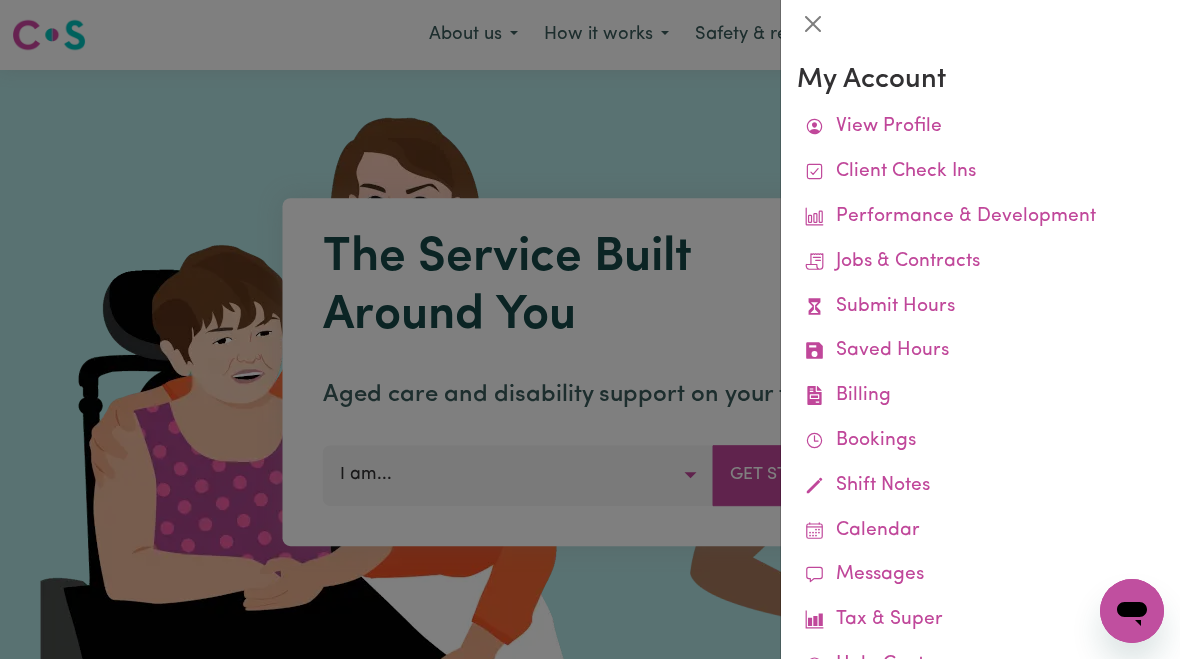 click on "Submit Hours" at bounding box center (980, 307) 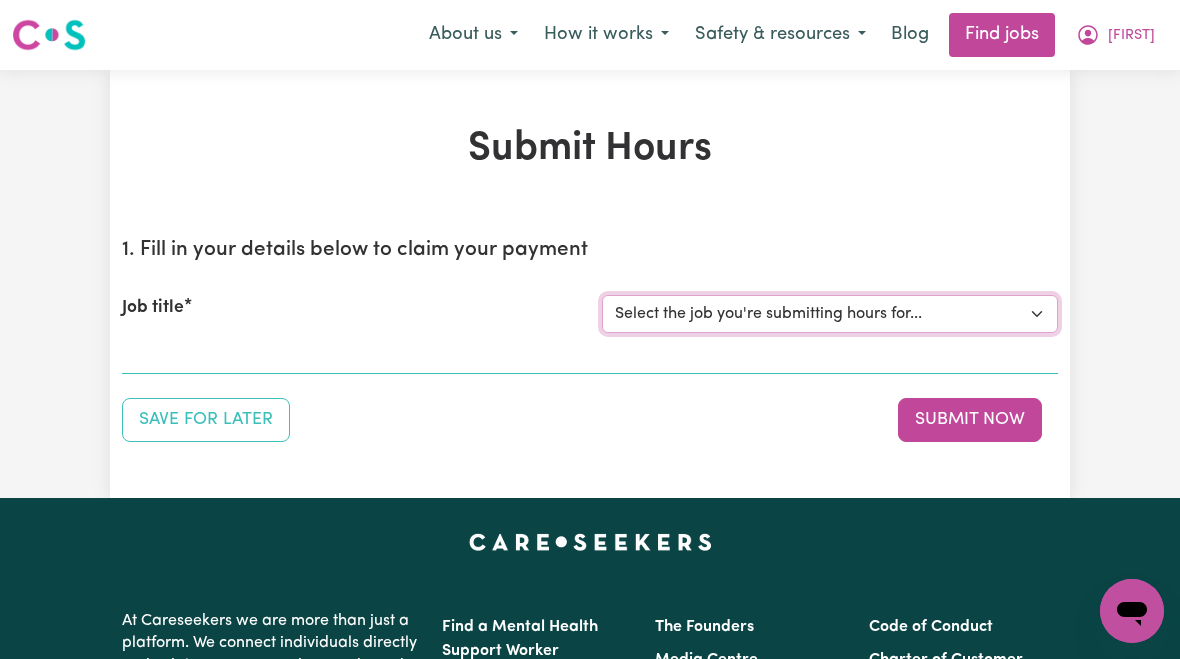 click on "Select the job you're submitting hours for... [FIRST] [LAST] Female Support Worker Needed Wednesday And Thursday - Wantirna, [STATE]" at bounding box center [830, 314] 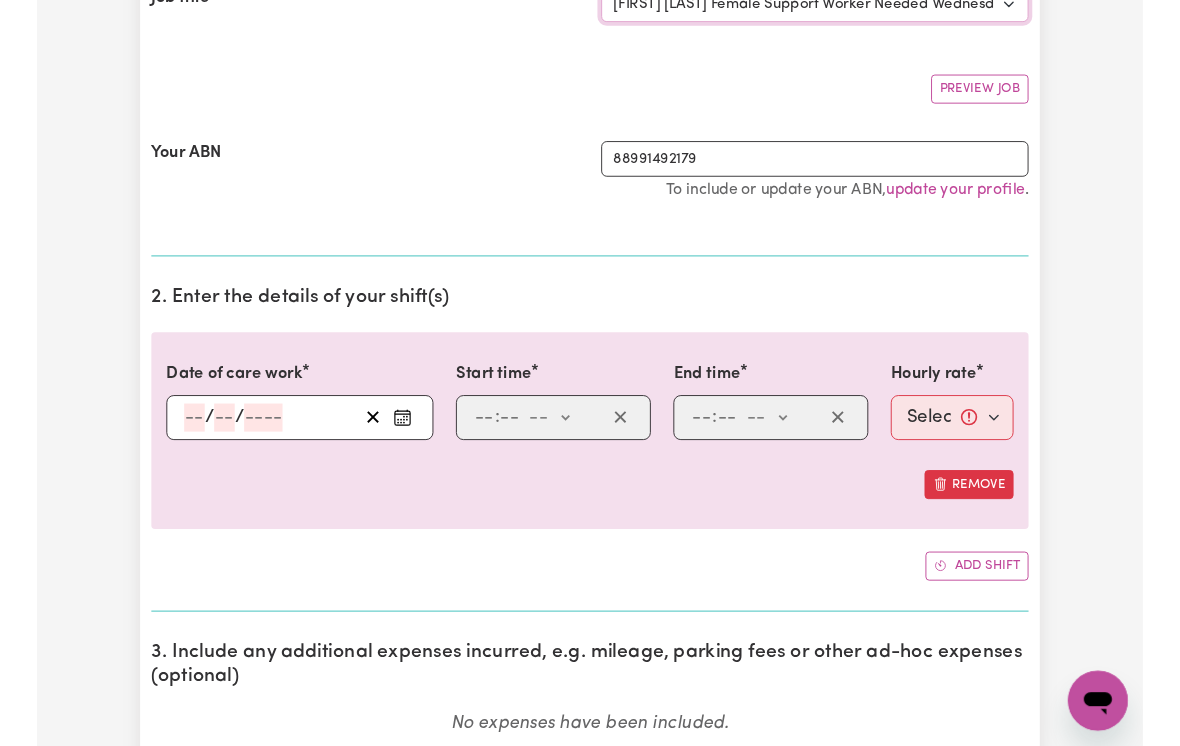 scroll, scrollTop: 317, scrollLeft: 0, axis: vertical 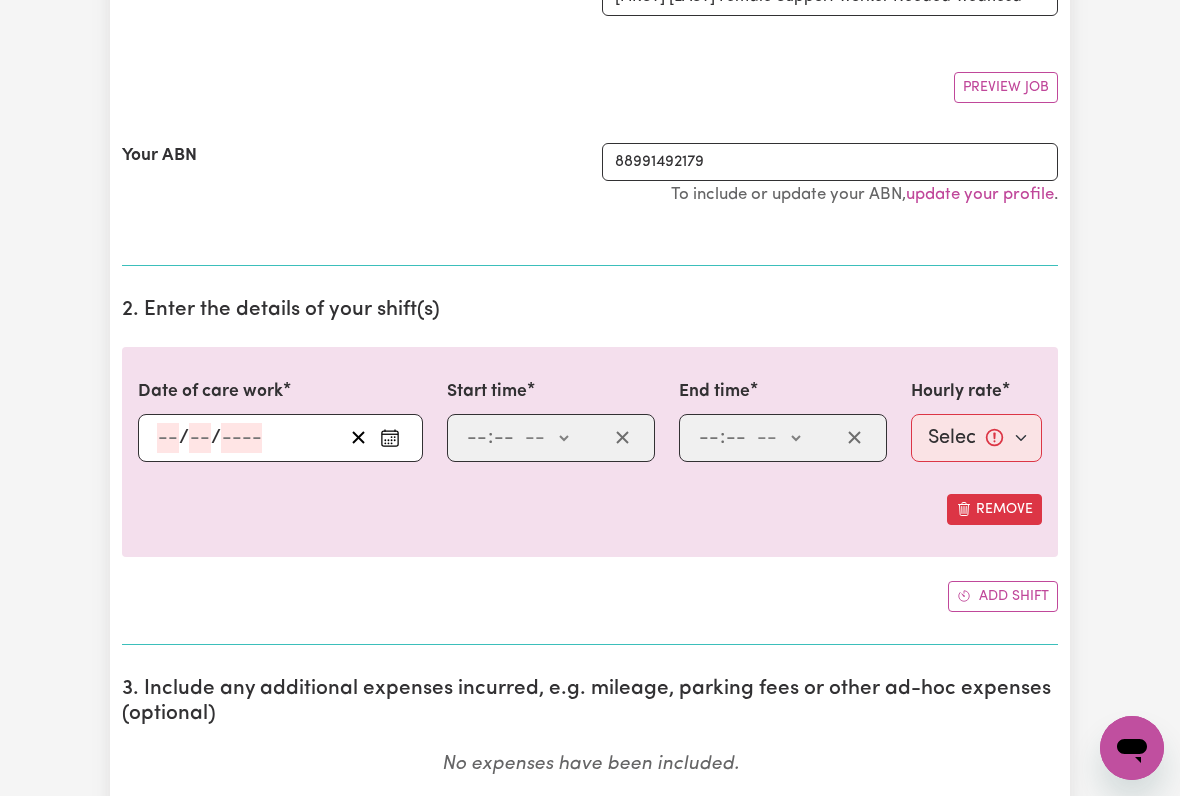 click 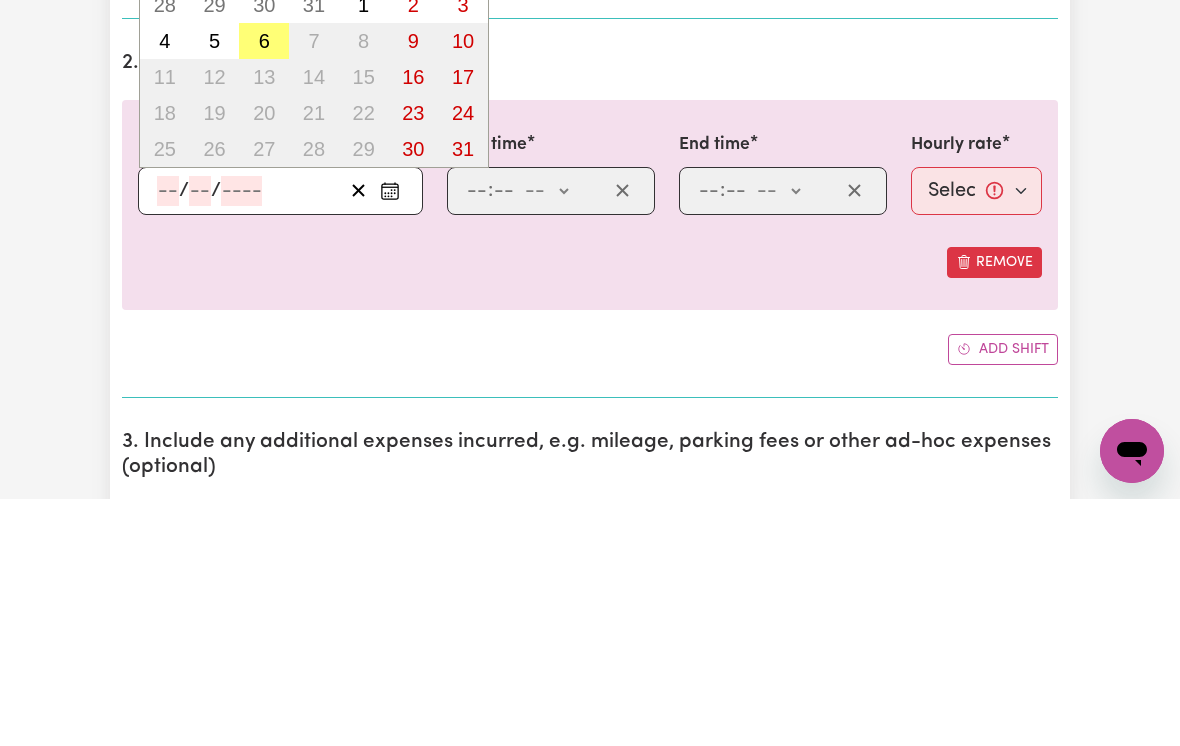 click on "6" at bounding box center [264, 288] 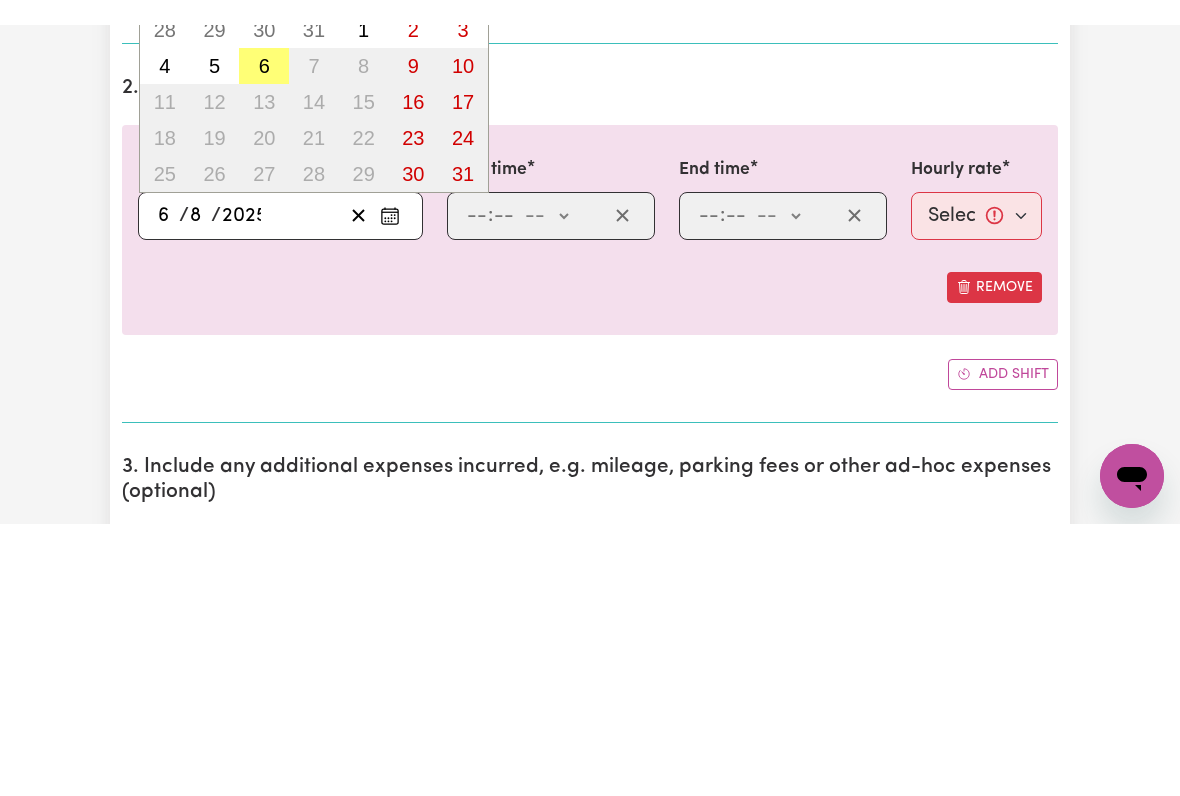 scroll, scrollTop: 564, scrollLeft: 0, axis: vertical 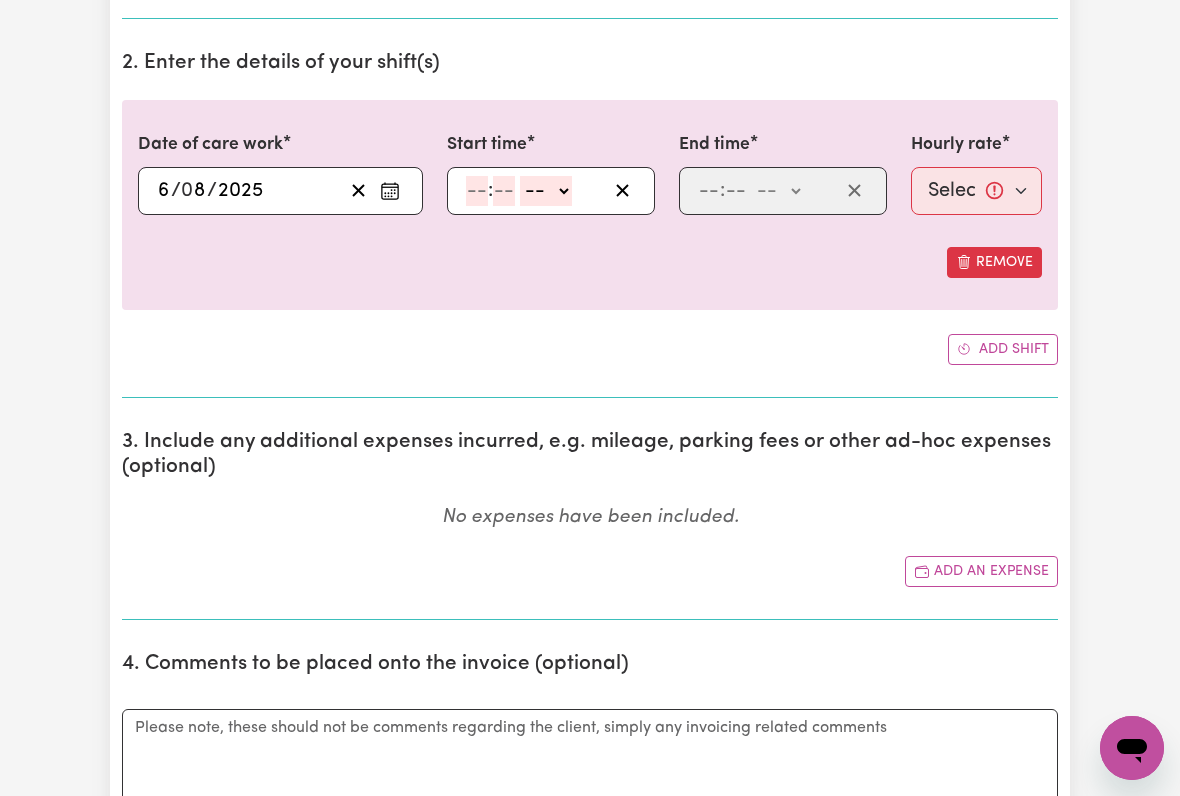 click 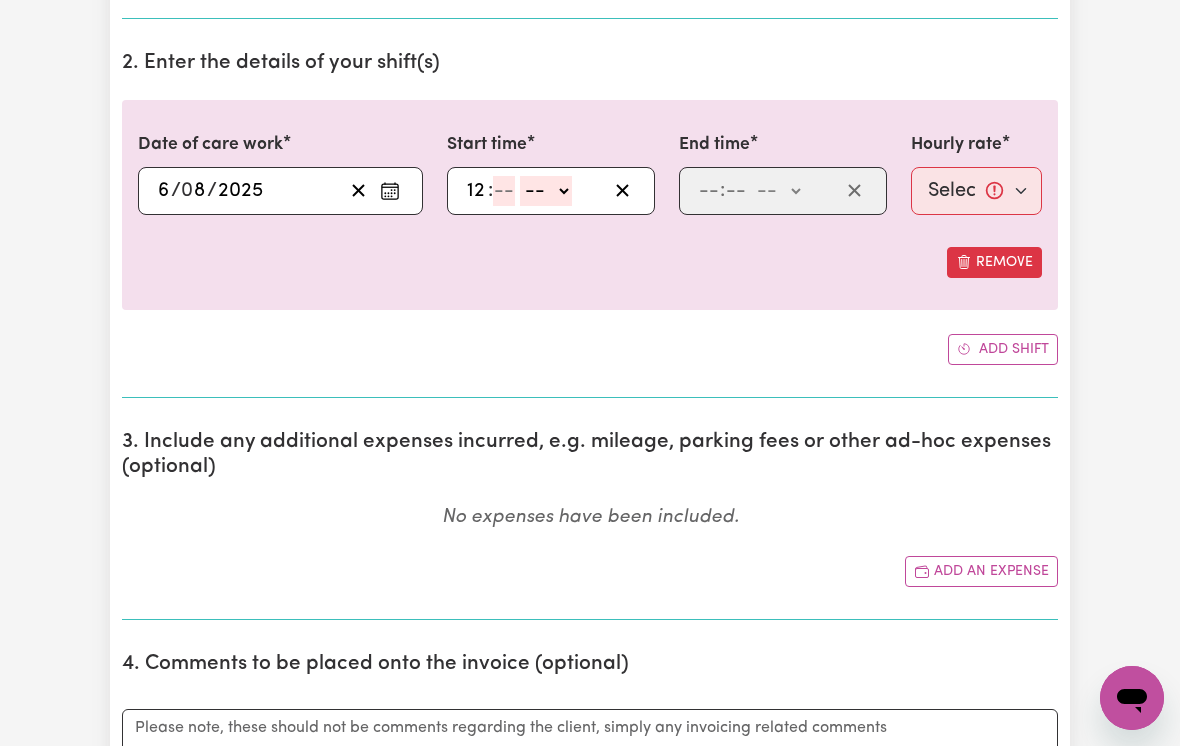 type on "12" 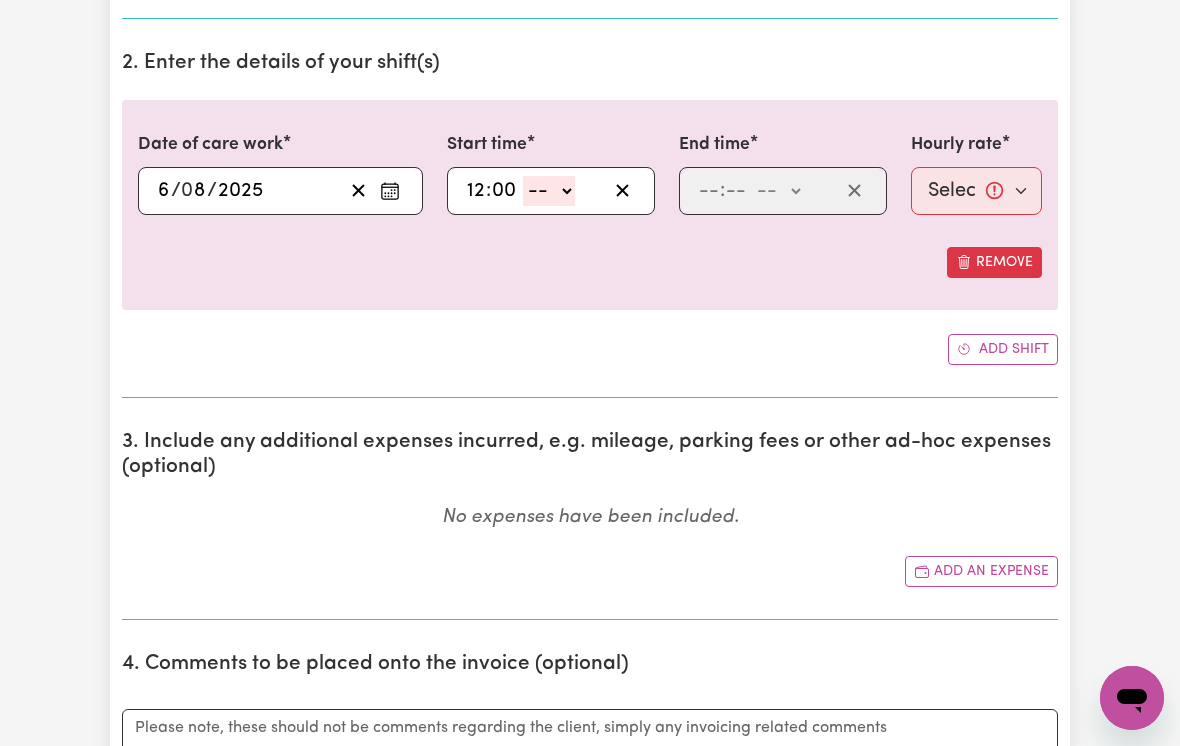 type on "00" 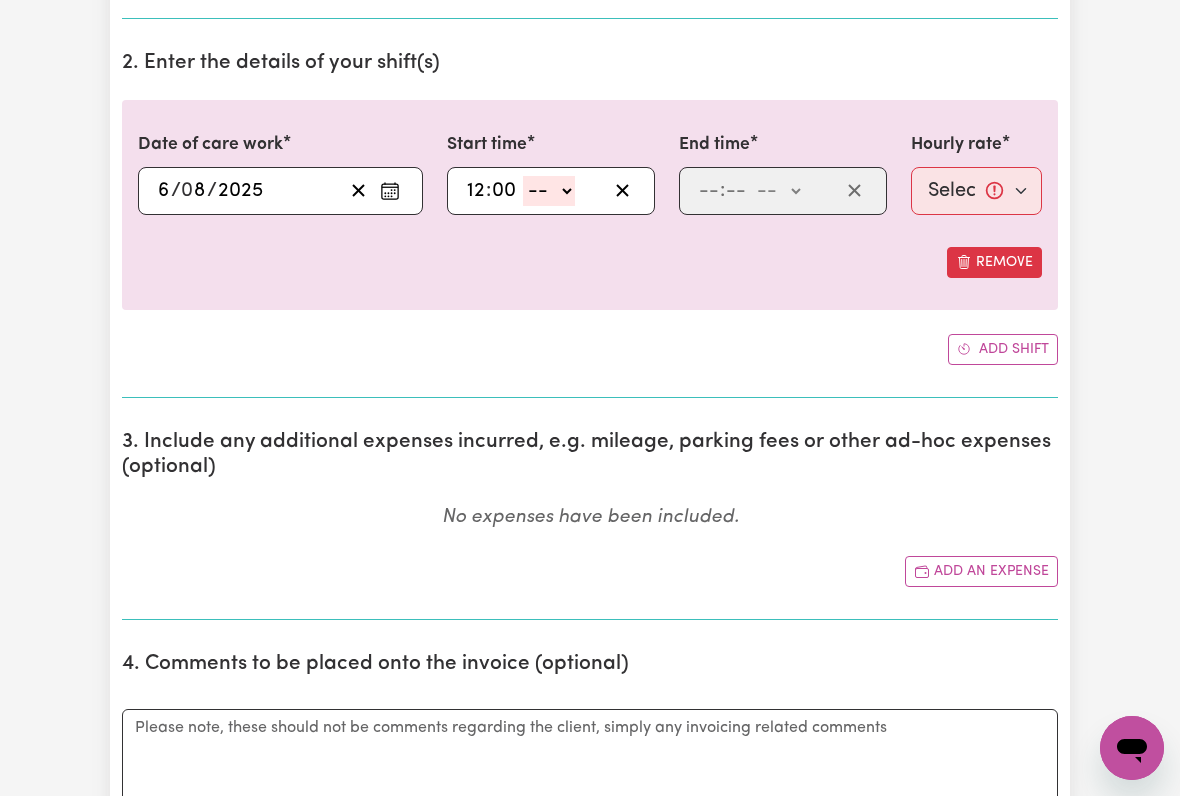 select on "pm" 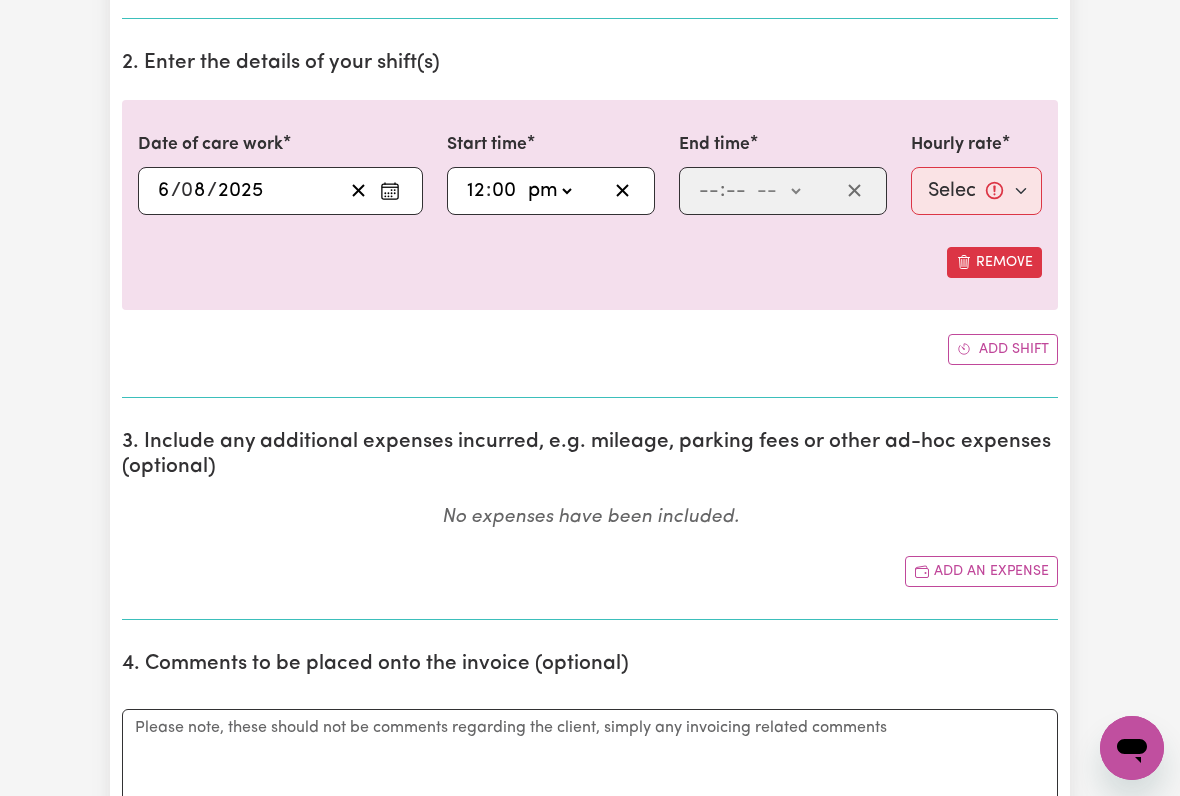 type on "12:00" 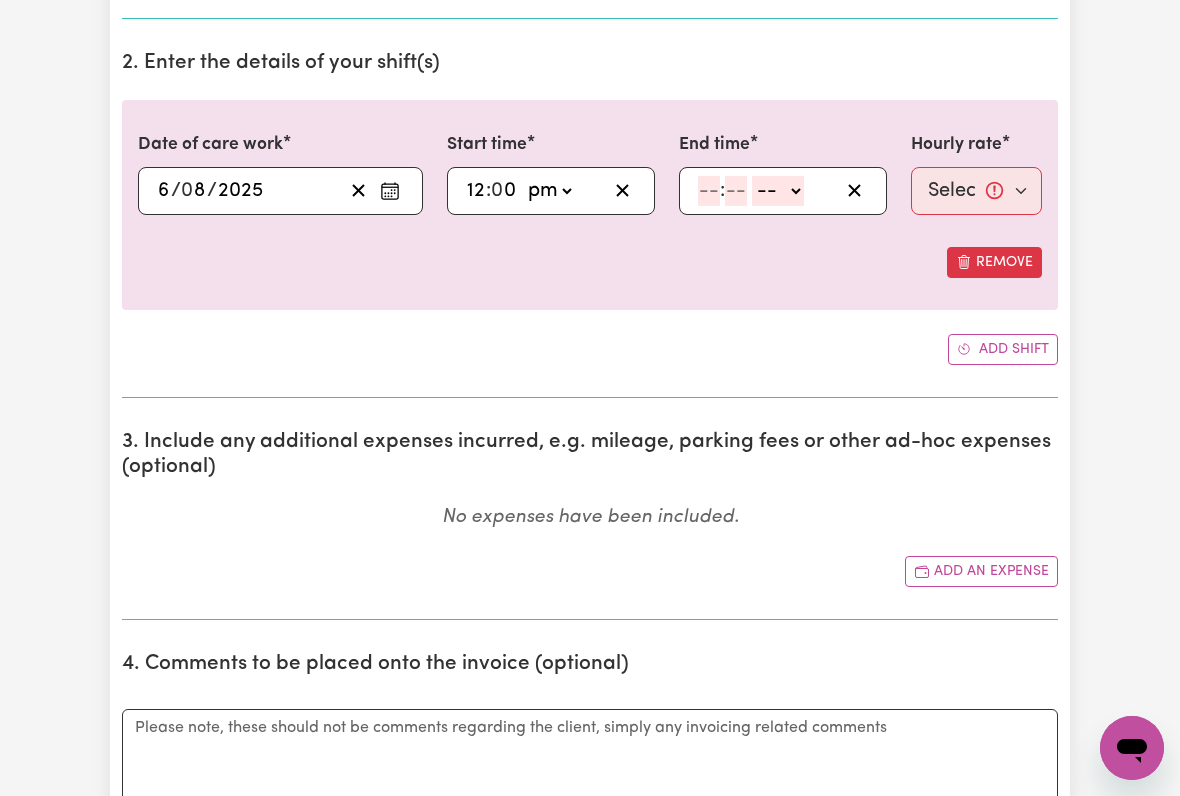 click 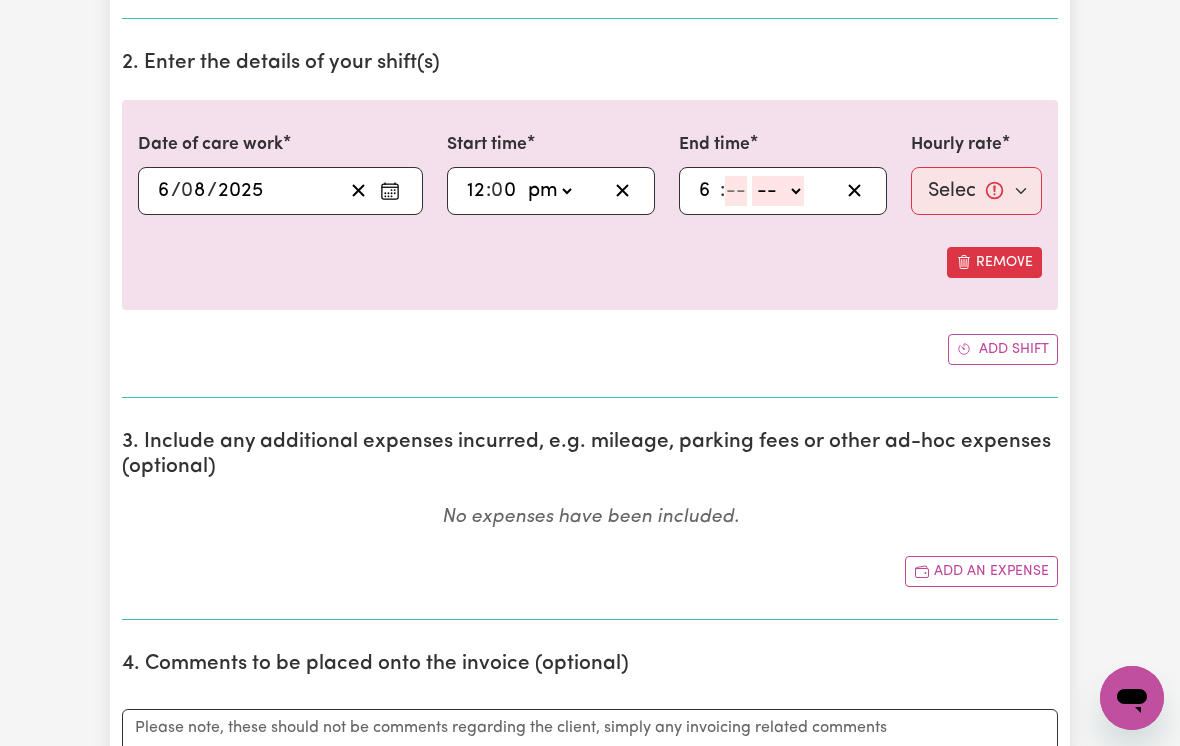 type on "6" 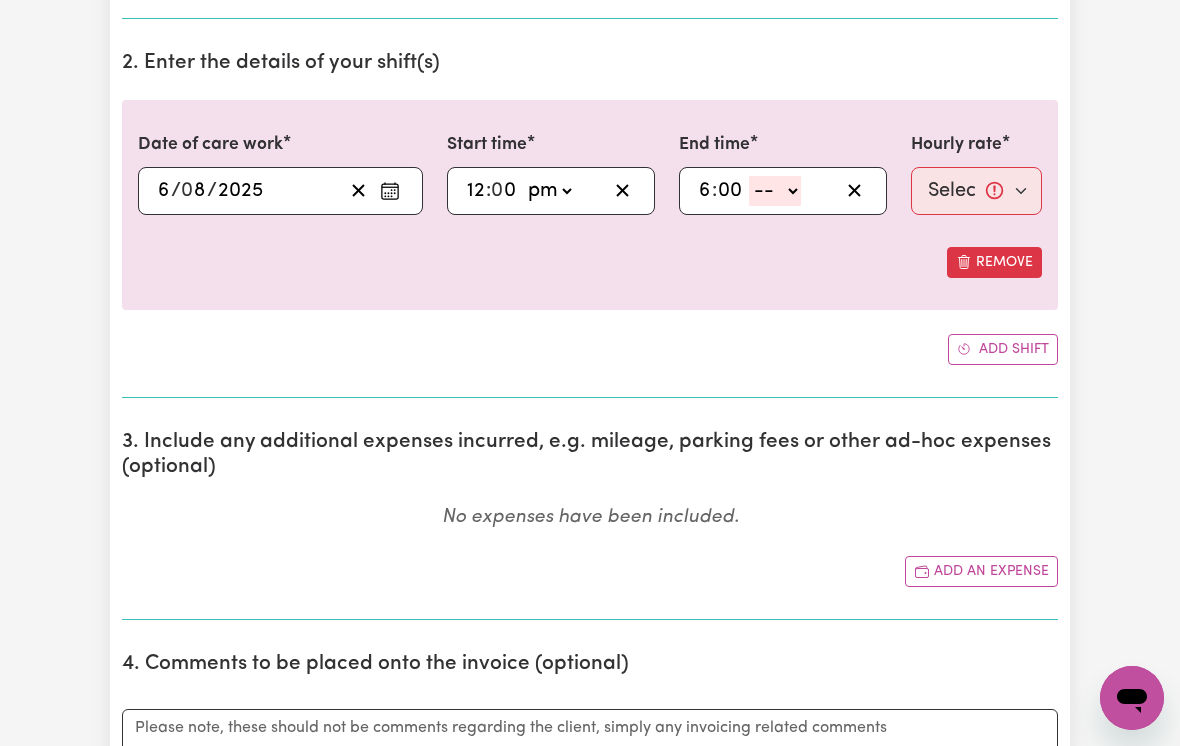 type on "00" 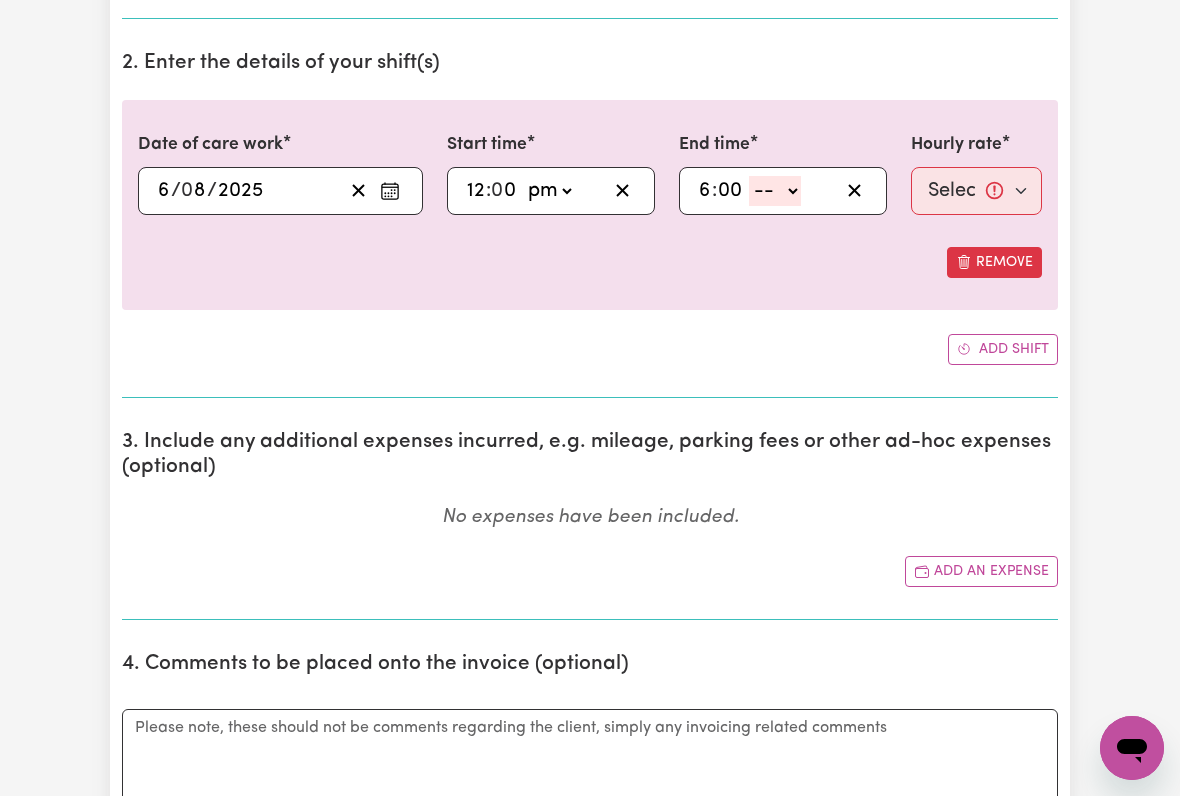 select on "pm" 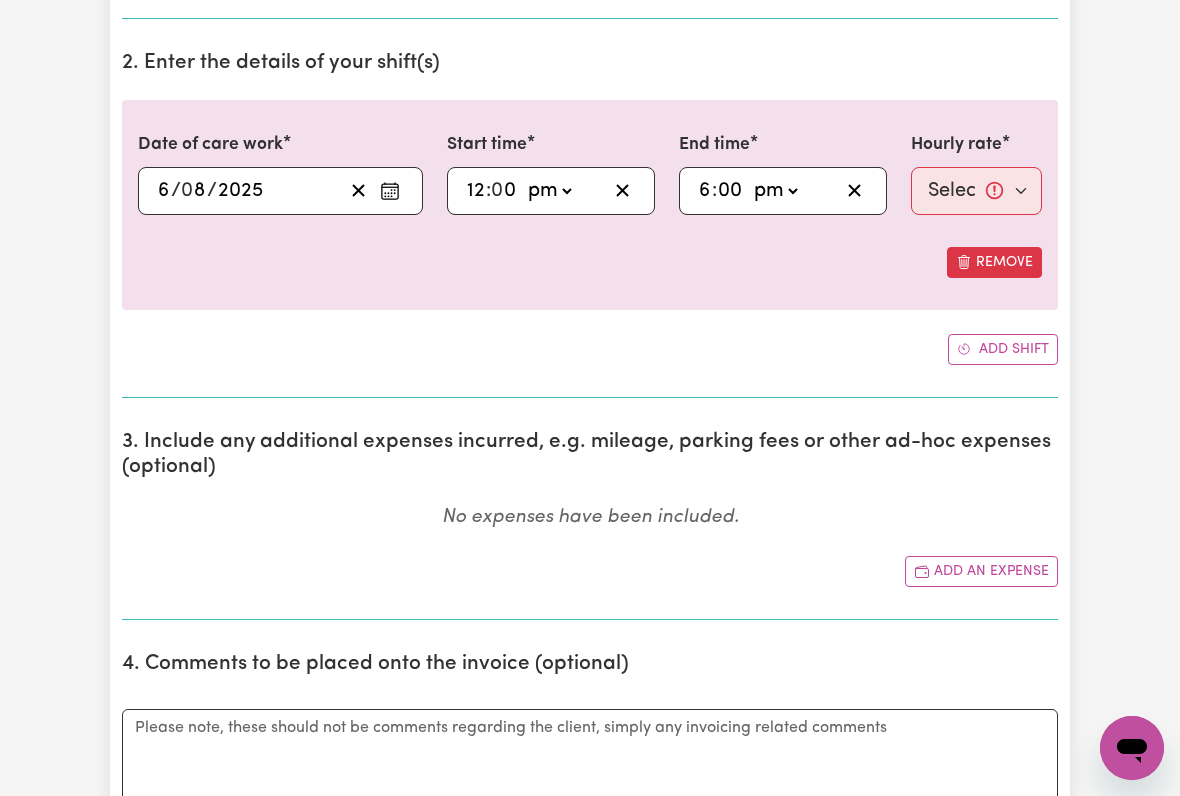 type on "18:00" 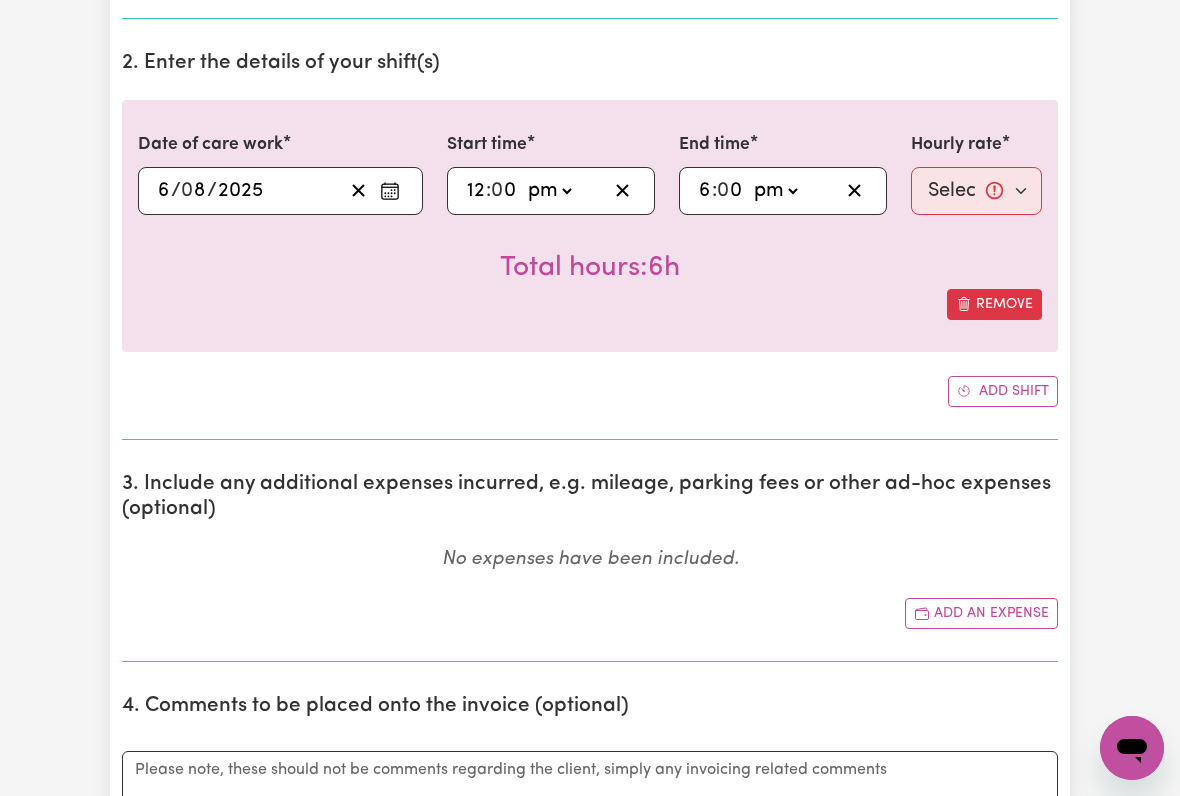 click on "Select rate... $[PRICE] ([TYPE]) $[PRICE] ([TYPE]) $[PRICE] ([TYPE])" at bounding box center (976, 191) 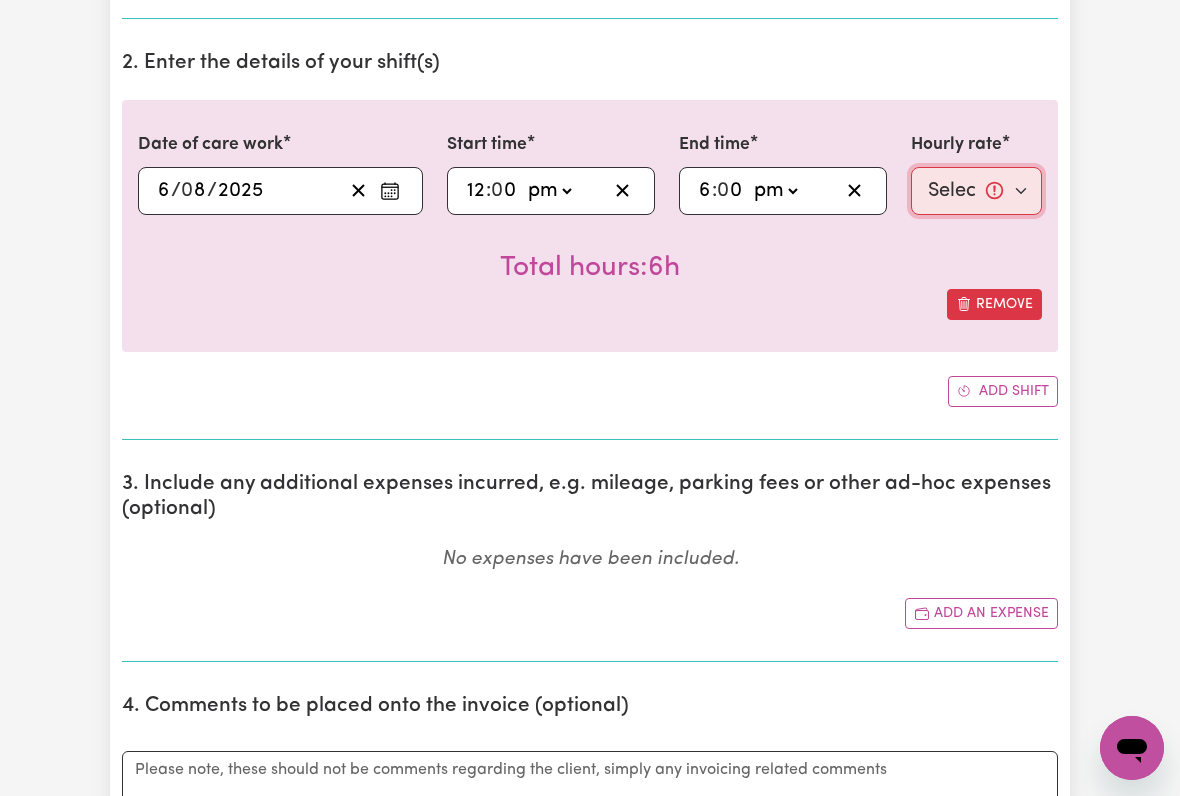 select on "54.48-Weekday" 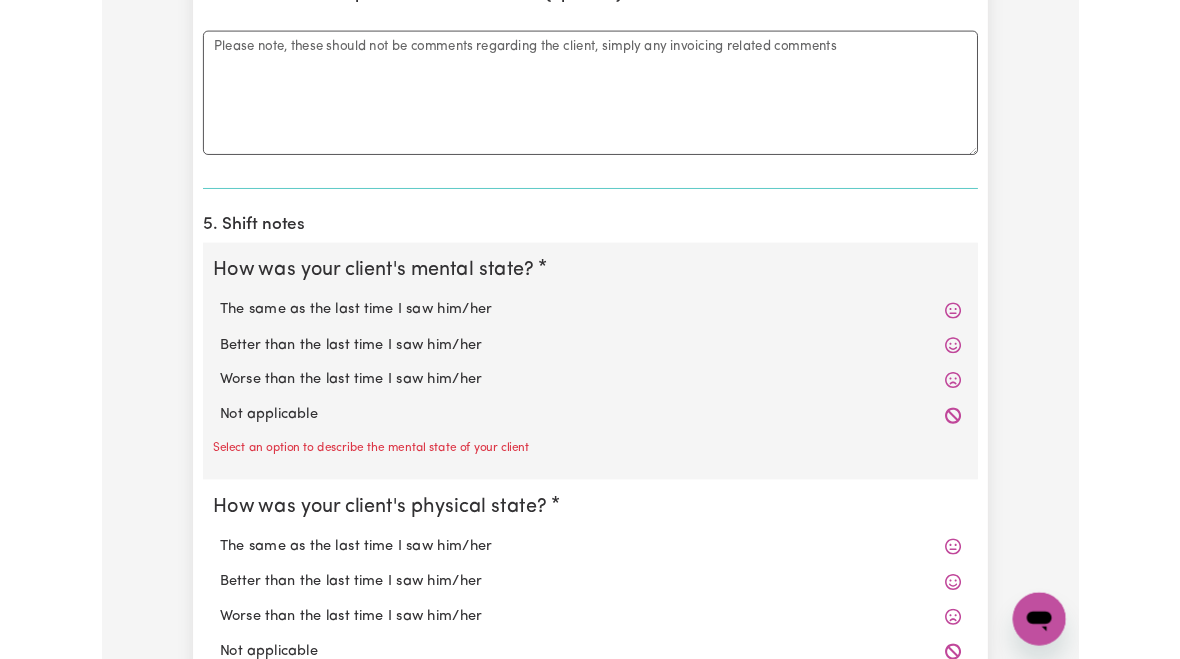 scroll, scrollTop: 1278, scrollLeft: 0, axis: vertical 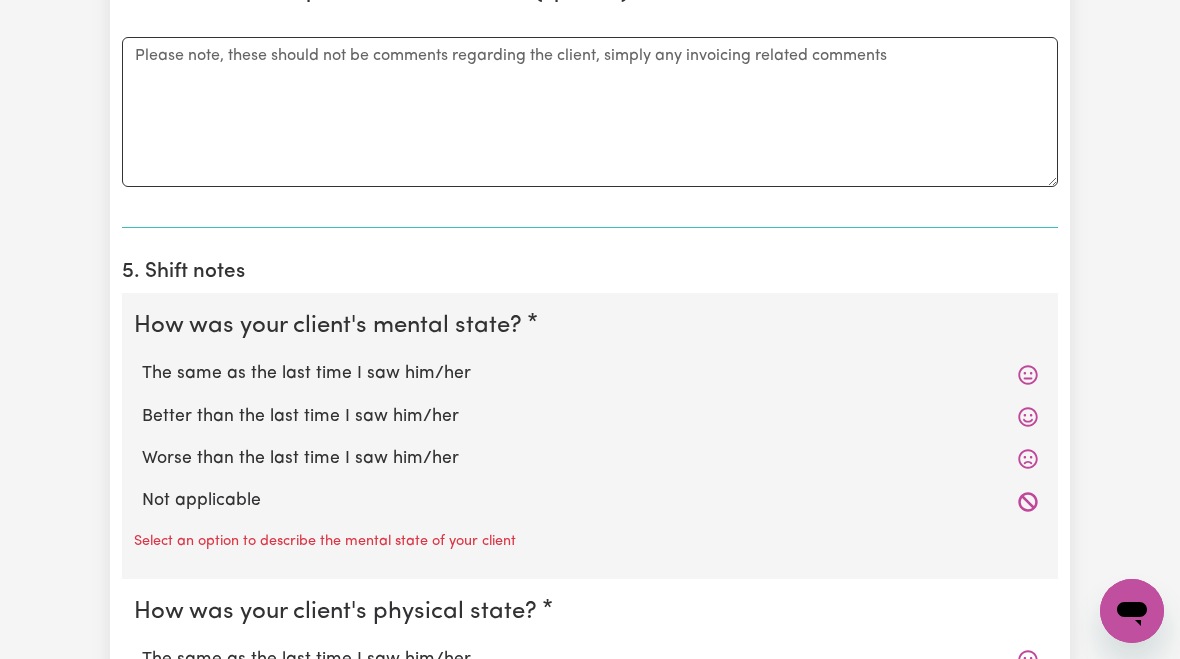 click on "The same as the last time I saw him/her" at bounding box center (590, 374) 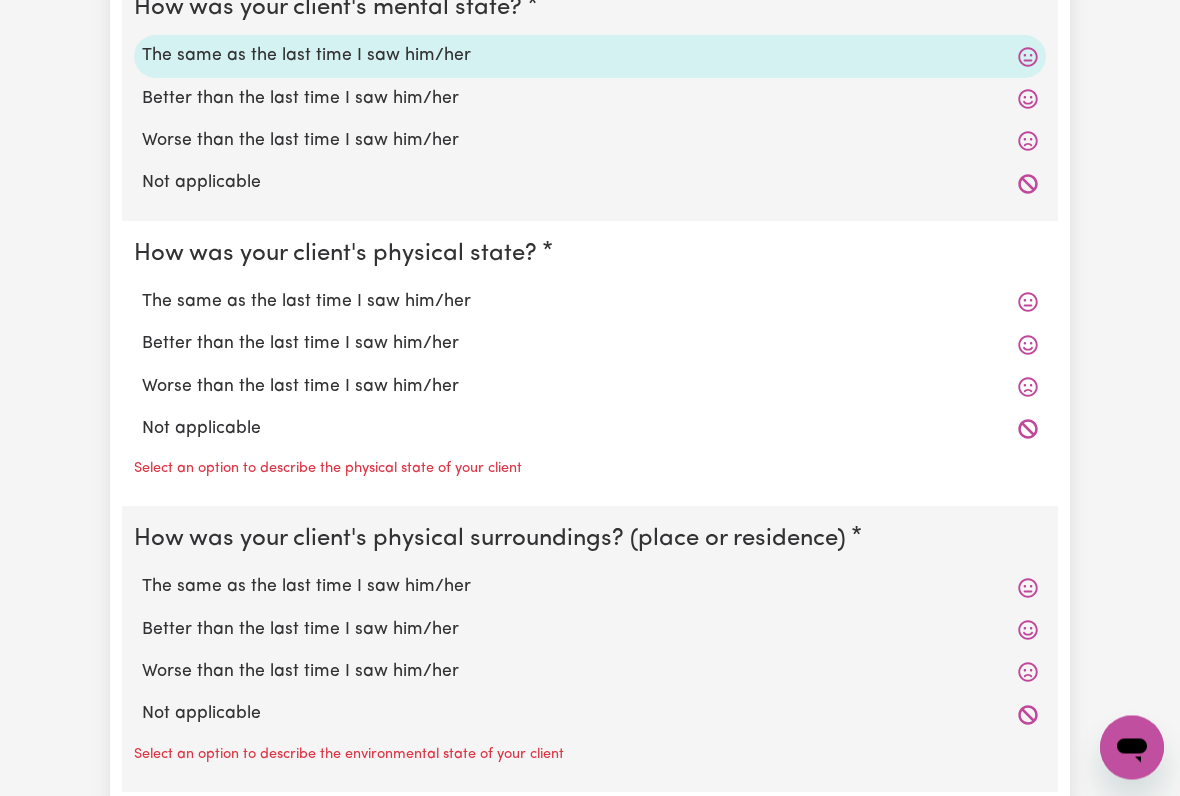 scroll, scrollTop: 1596, scrollLeft: 0, axis: vertical 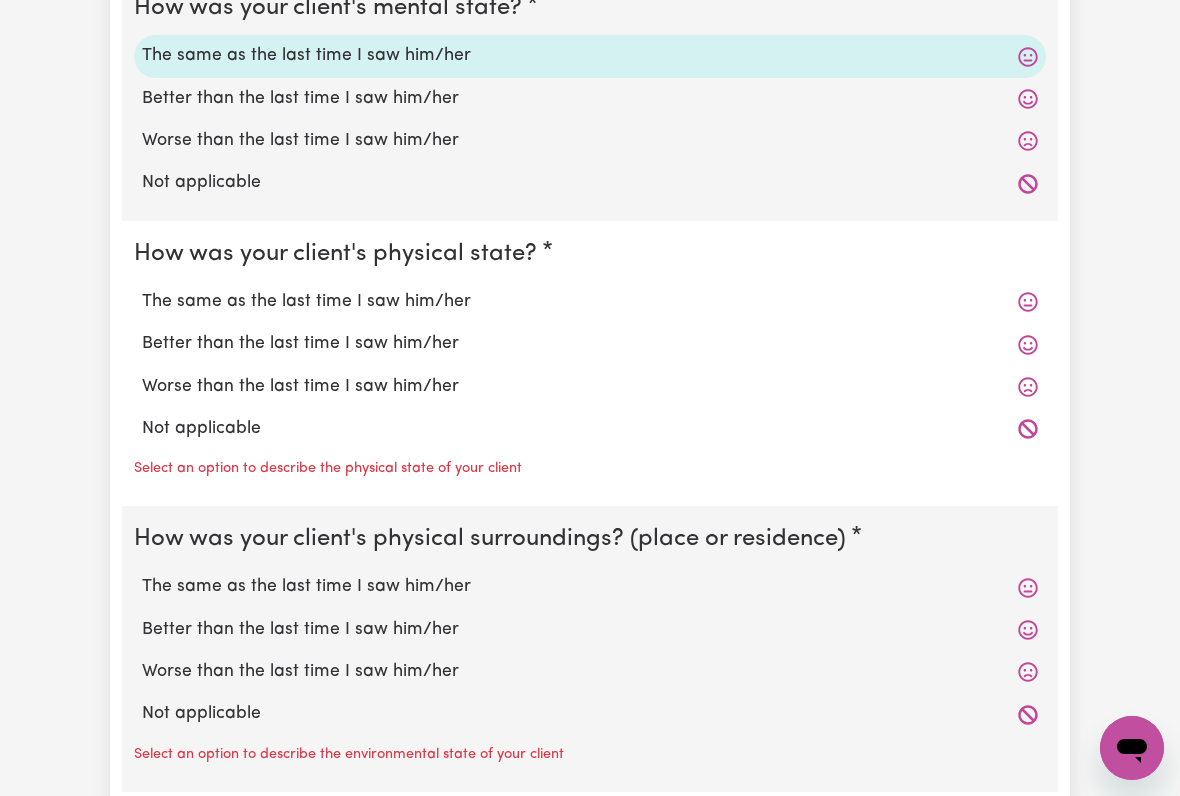 click on "The same as the last time I saw him/her" at bounding box center (590, 302) 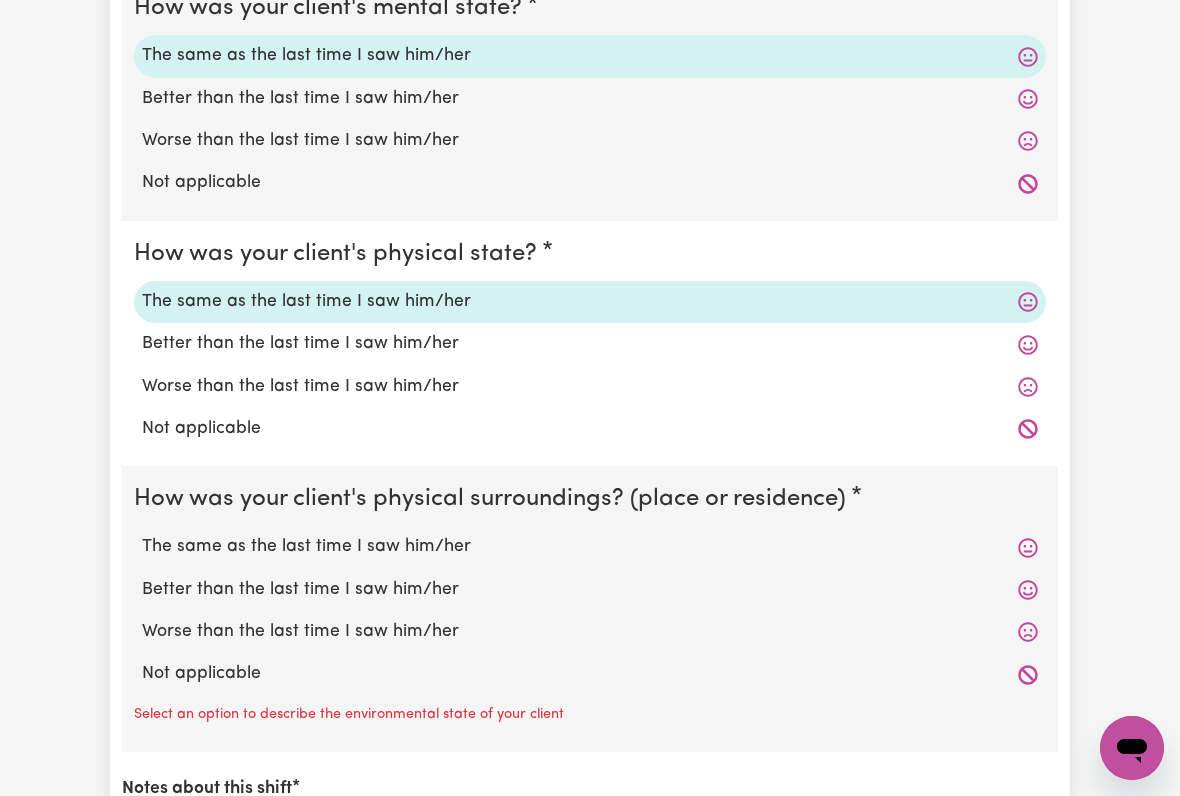 click on "The same as the last time I saw him/her" at bounding box center (590, 547) 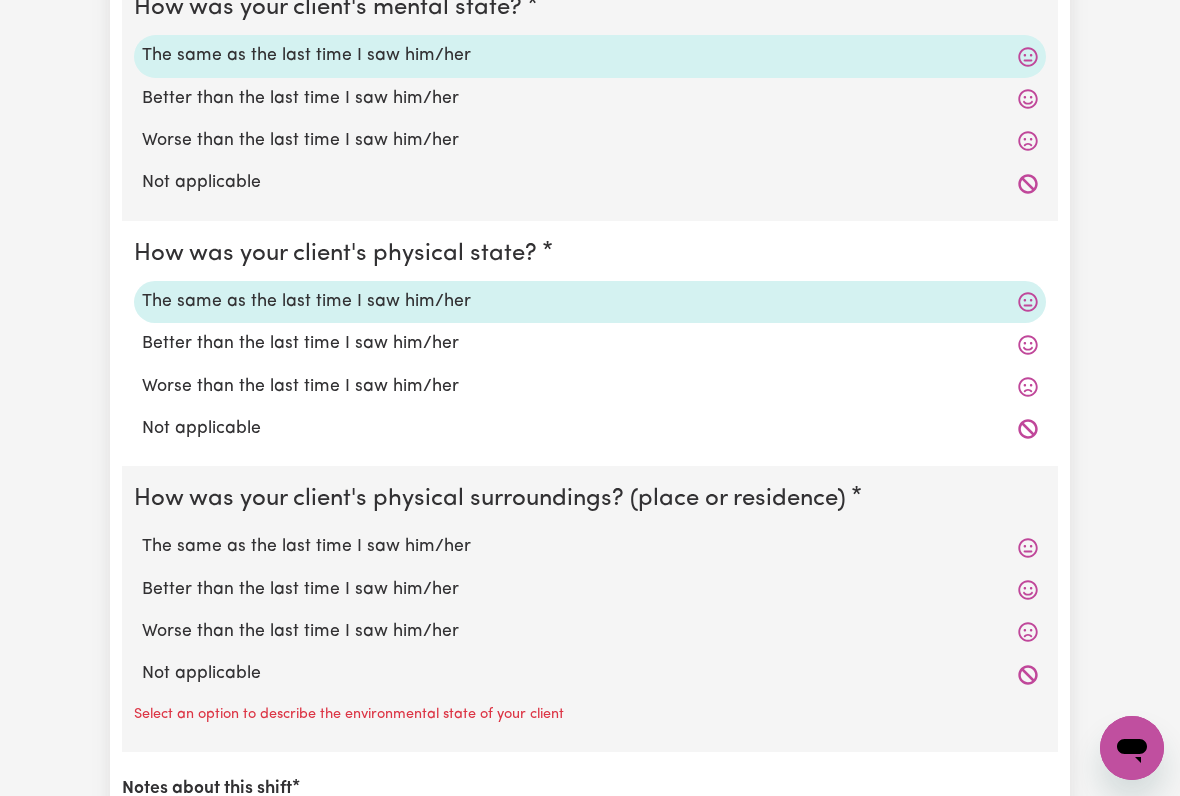 click on "The same as the last time I saw him/her" at bounding box center (141, 533) 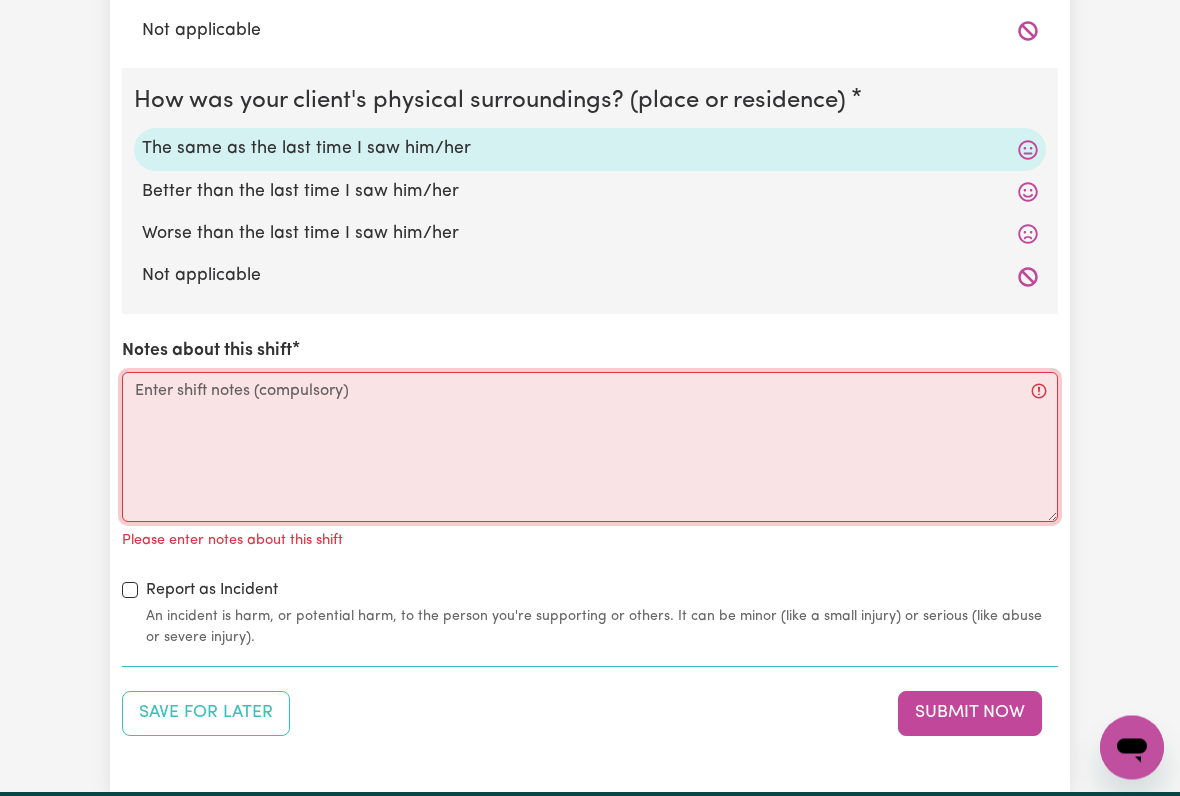 click on "Notes about this shift" at bounding box center [590, 448] 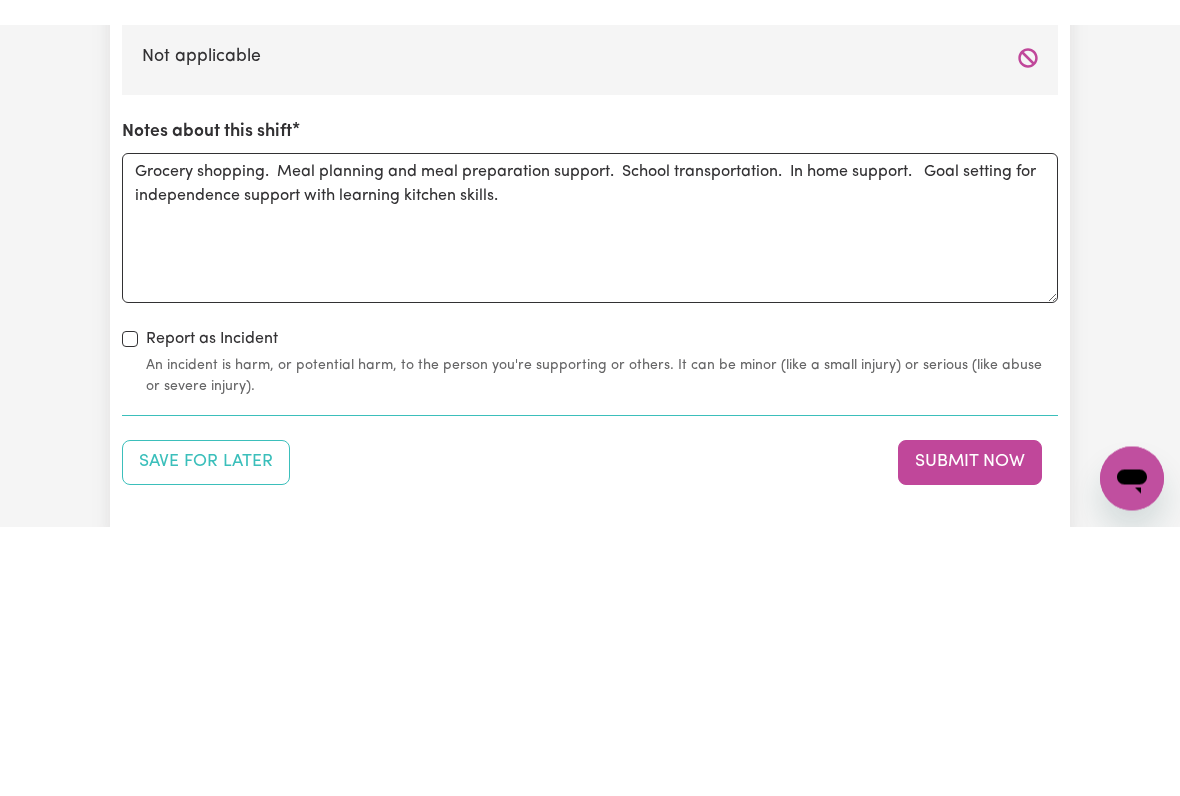 scroll, scrollTop: 2238, scrollLeft: 0, axis: vertical 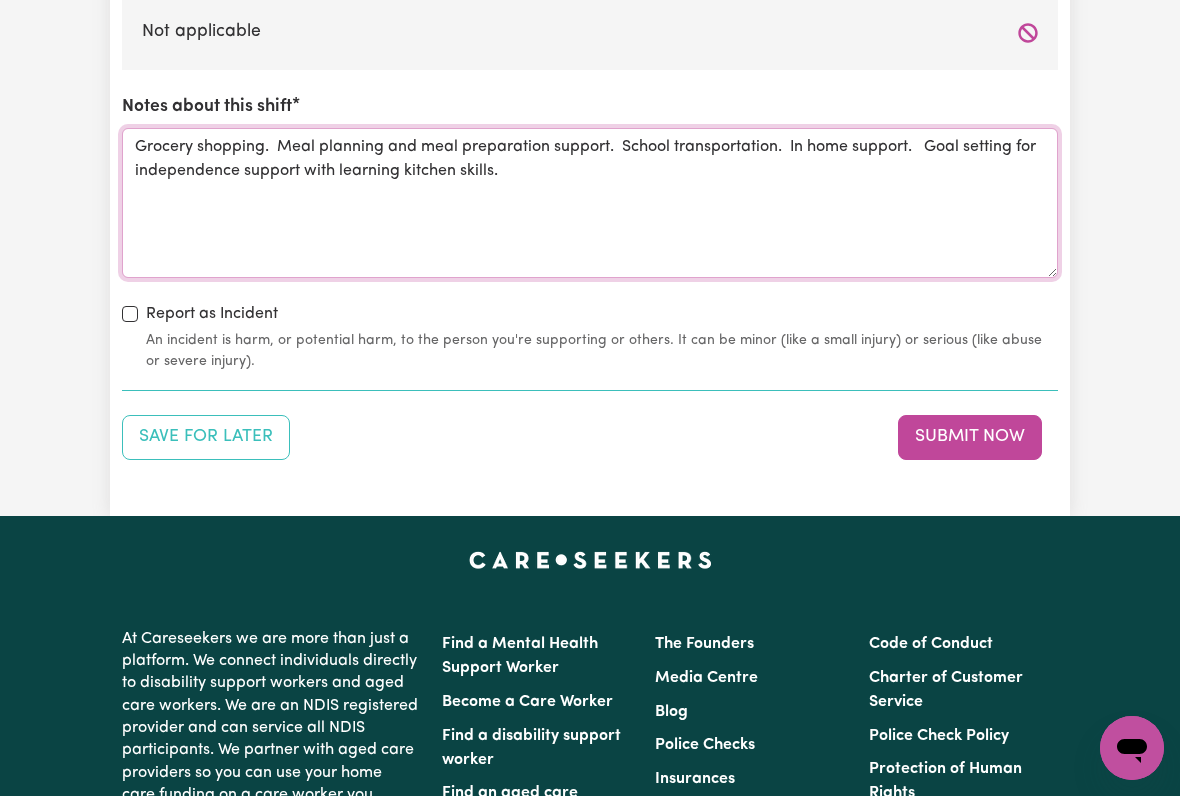 type on "Grocery shopping.  Meal planning and meal preparation support.  School transportation.  In home support.   Goal setting for independence support with learning kitchen skills." 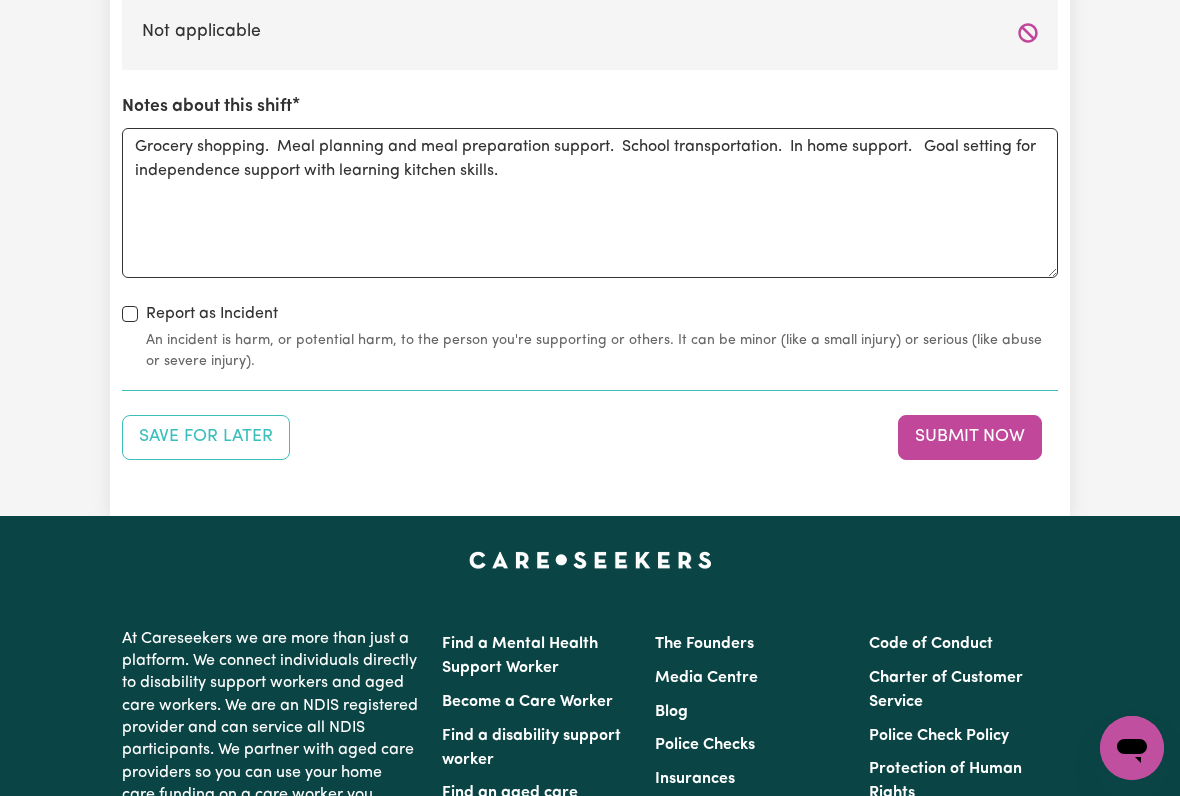 click on "Submit Now" at bounding box center [970, 437] 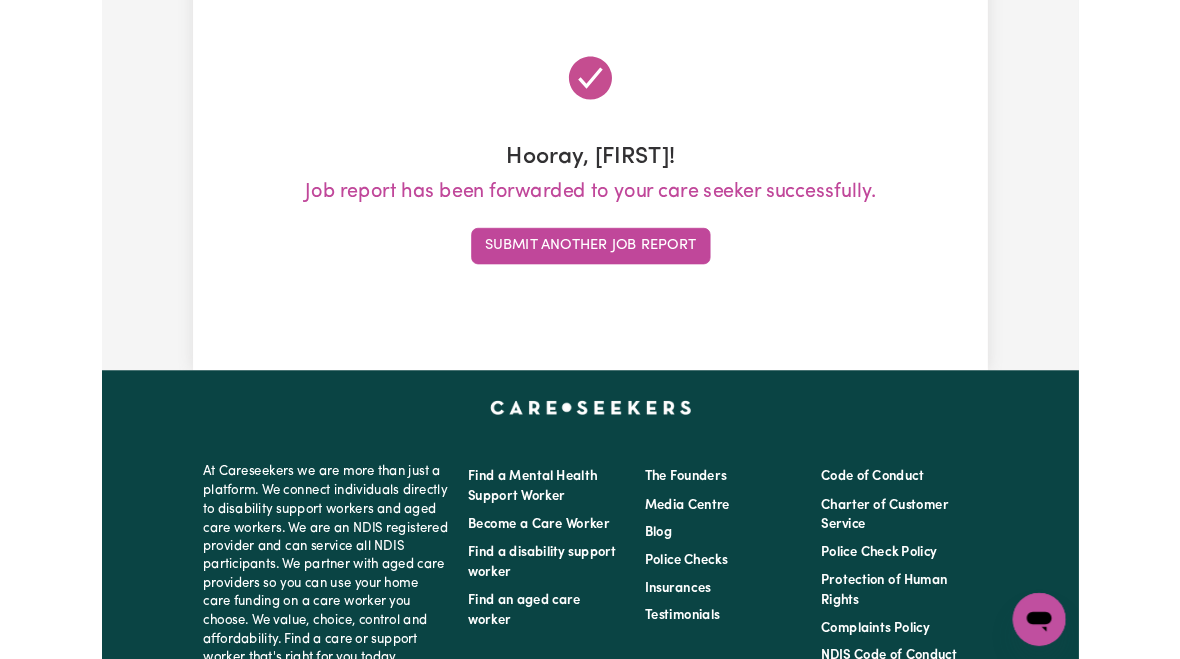 scroll, scrollTop: 0, scrollLeft: 0, axis: both 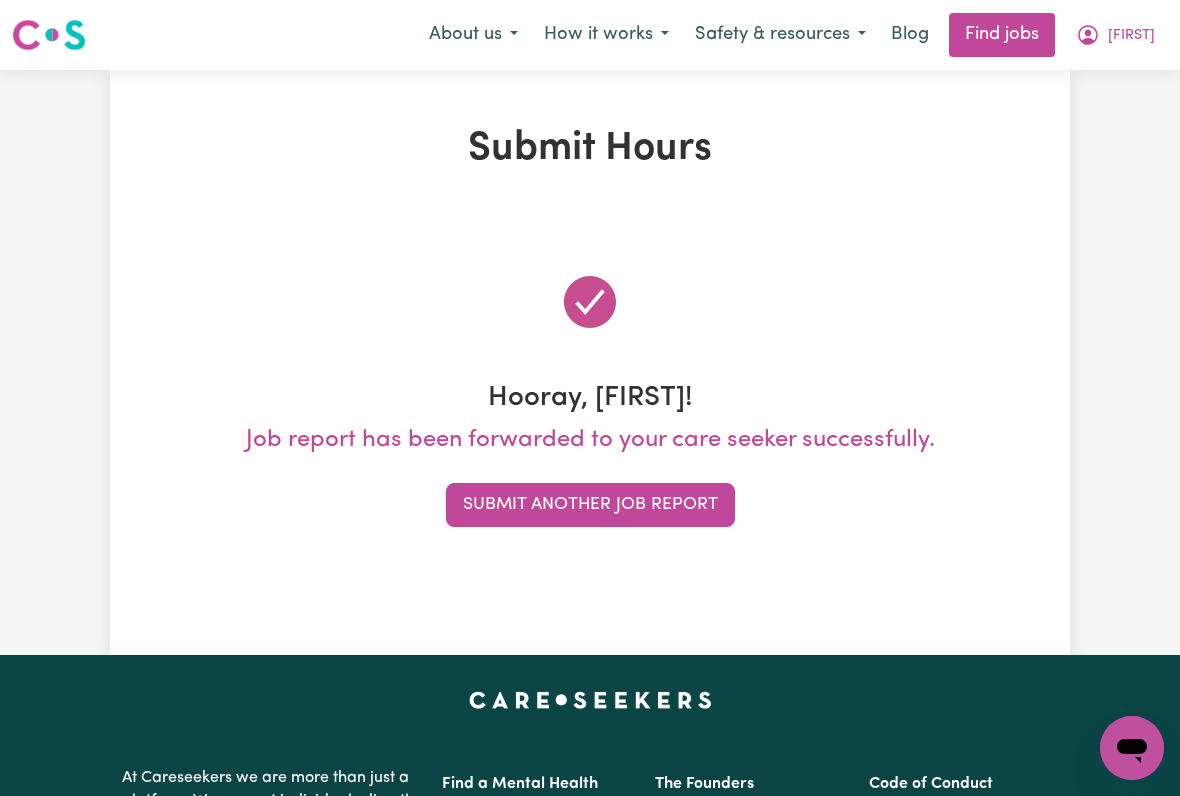 click on "[FIRST]" at bounding box center (1131, 36) 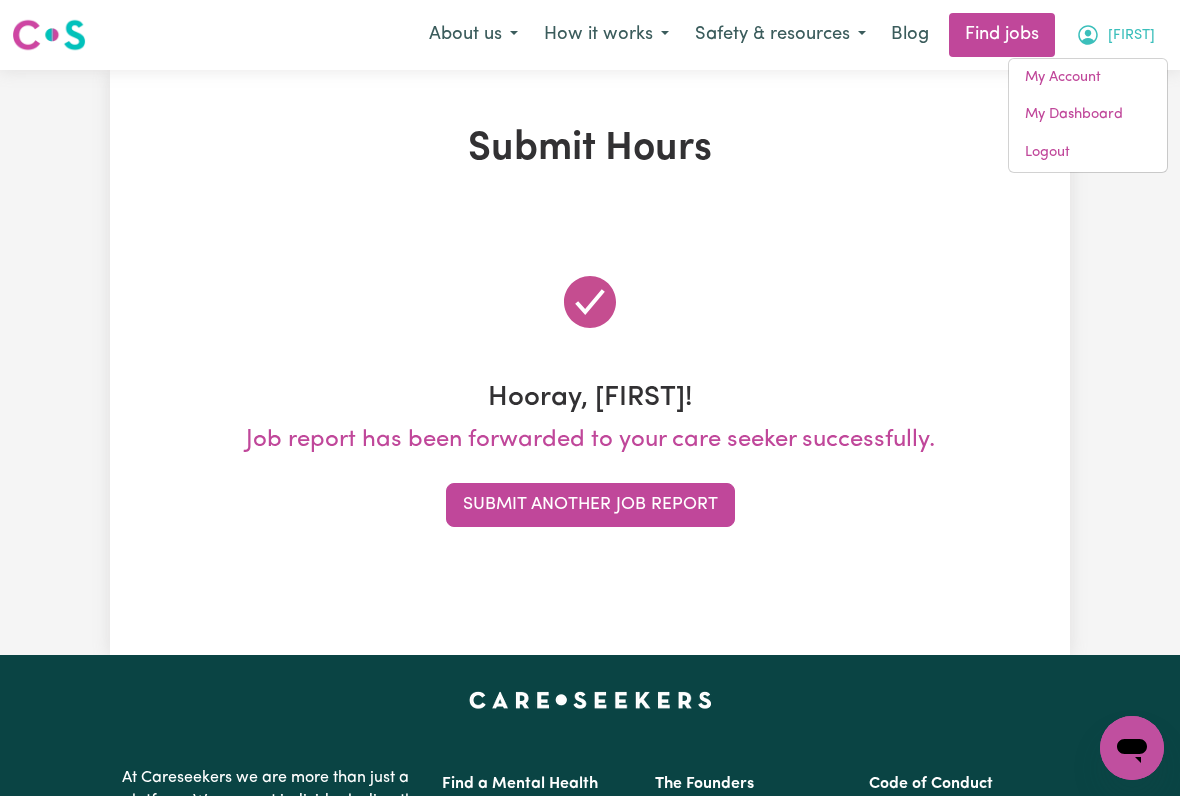 click on "My Account" at bounding box center [1088, 78] 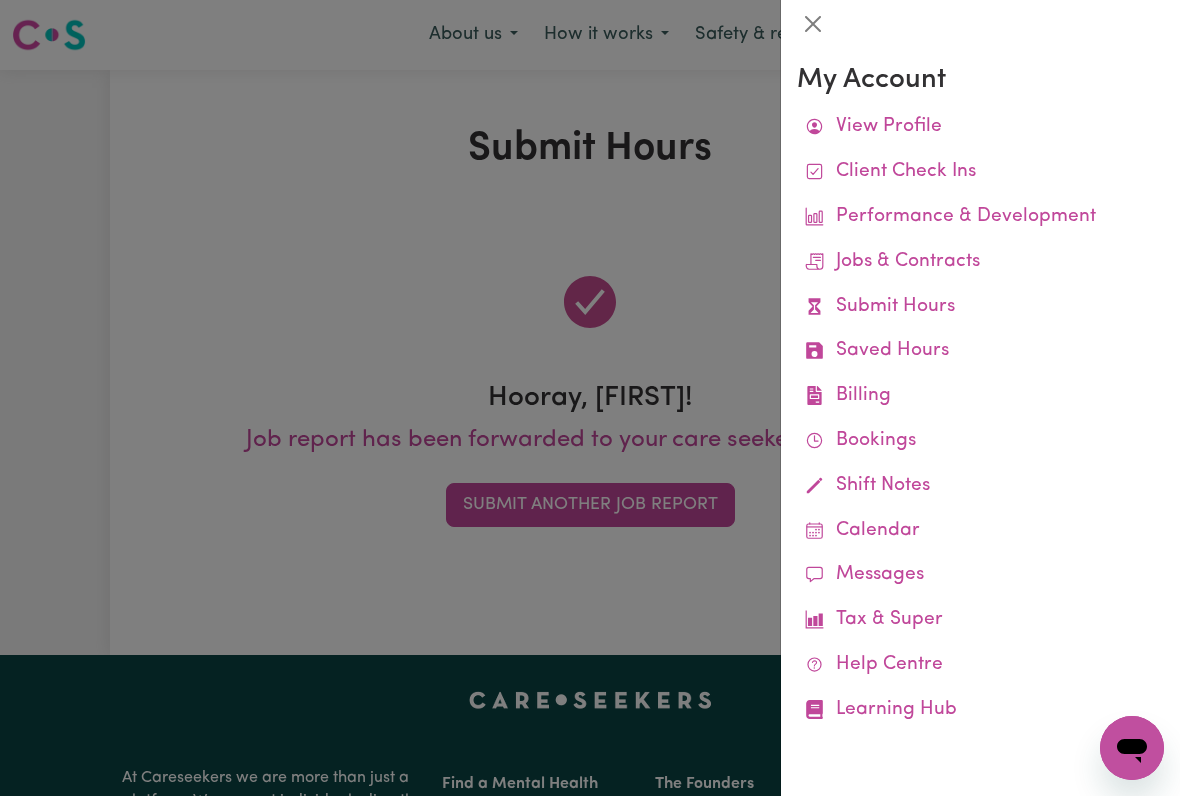 click on "Job Reports" at bounding box center (0, 0) 